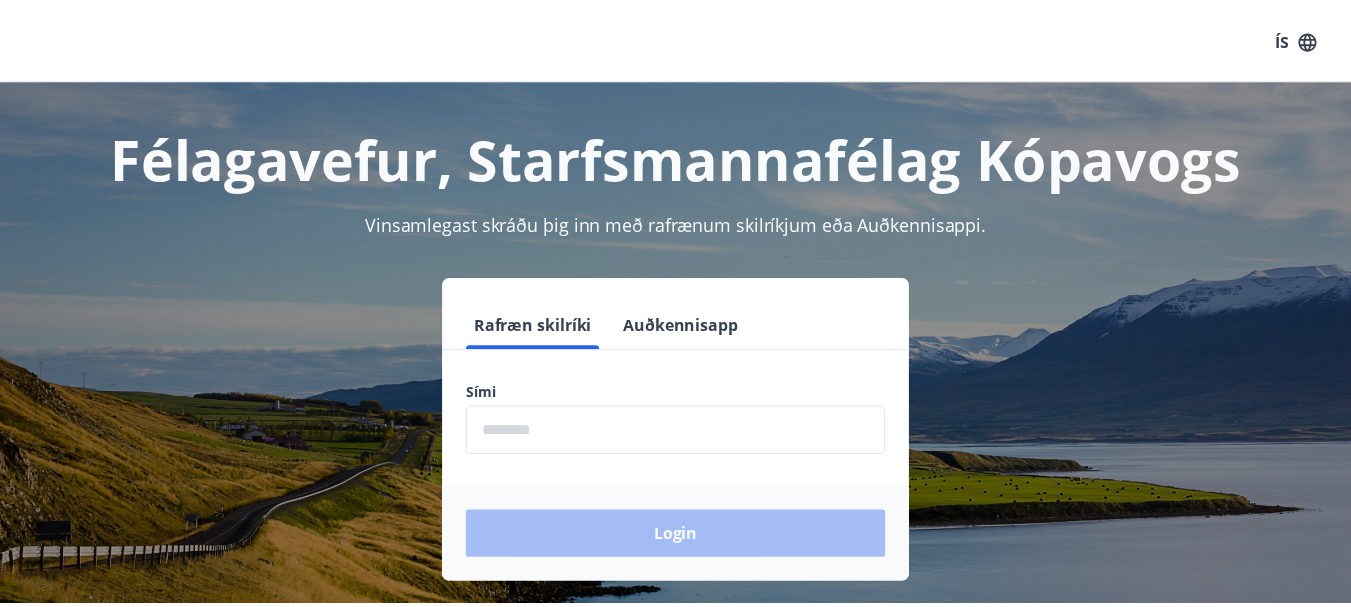 scroll, scrollTop: 0, scrollLeft: 0, axis: both 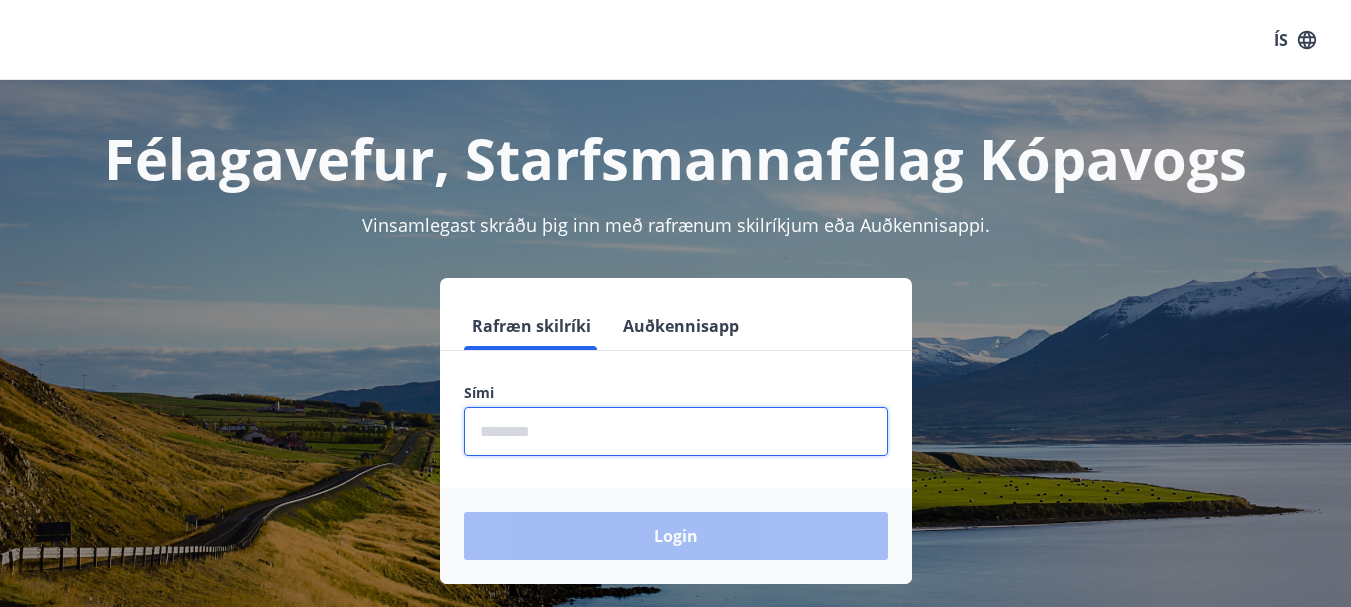 click at bounding box center (676, 431) 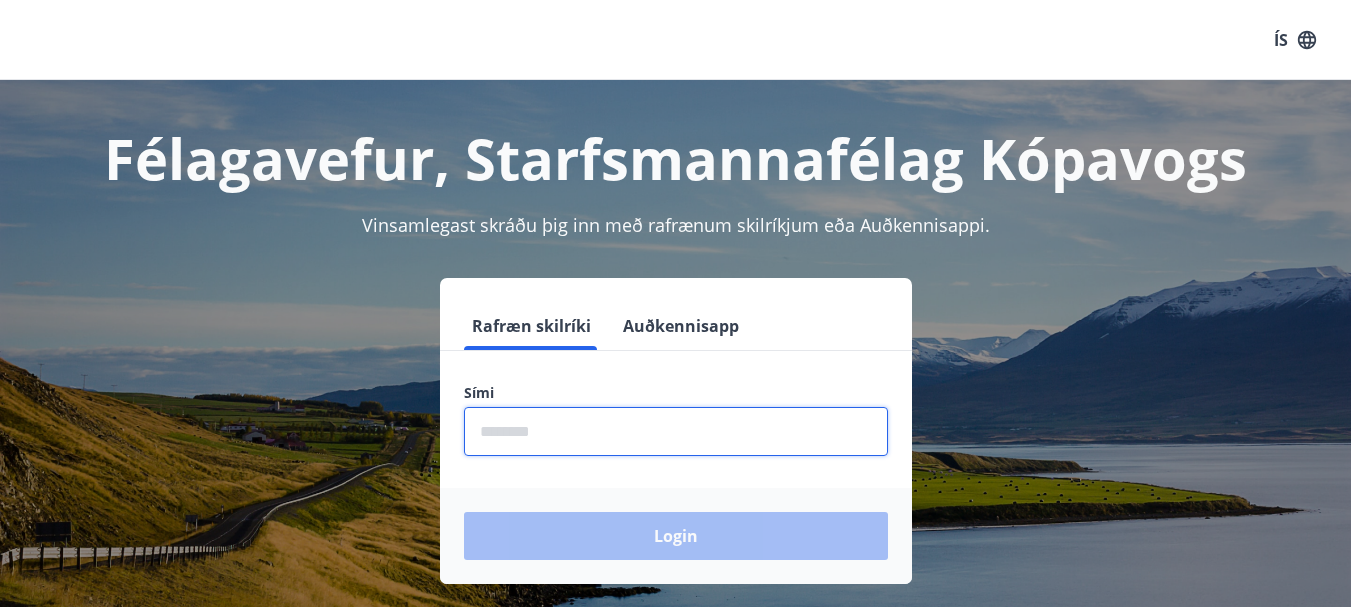 type on "********" 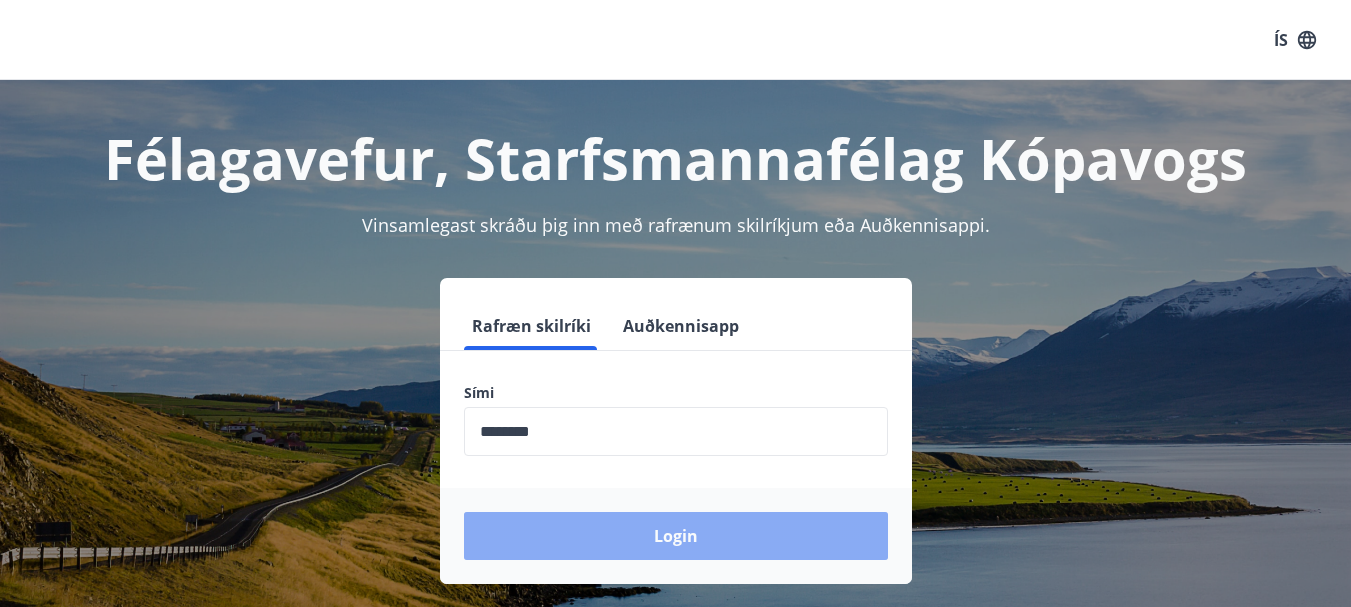 click on "Login" at bounding box center (676, 536) 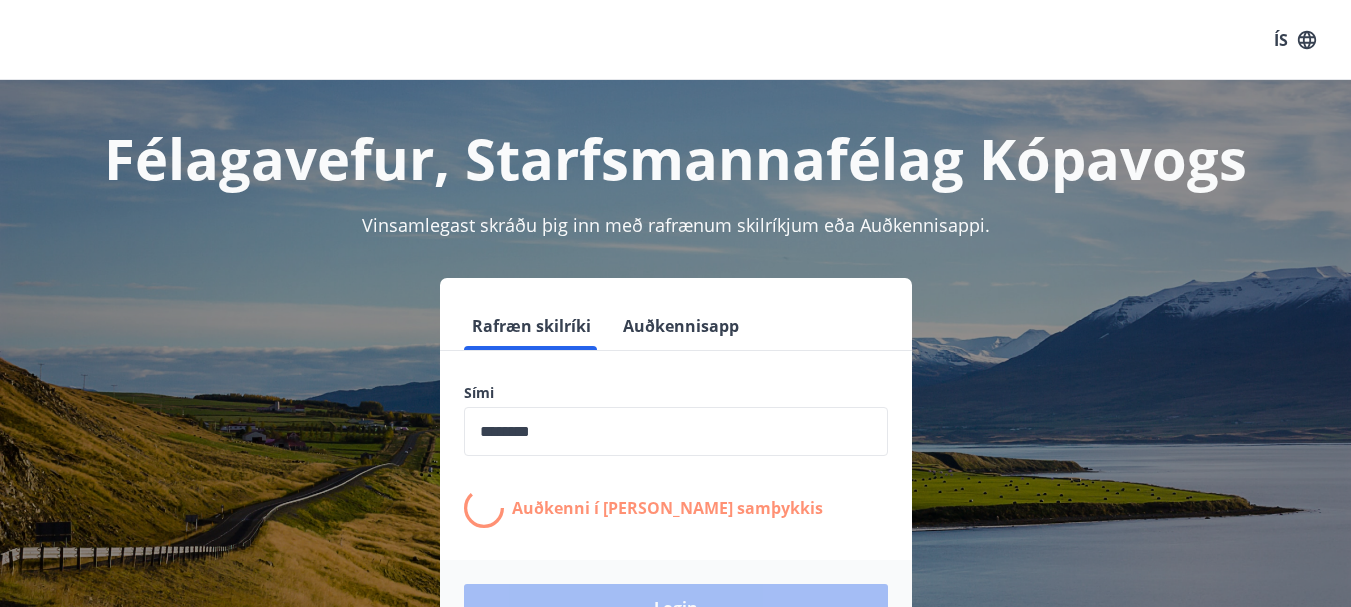 scroll, scrollTop: 200, scrollLeft: 0, axis: vertical 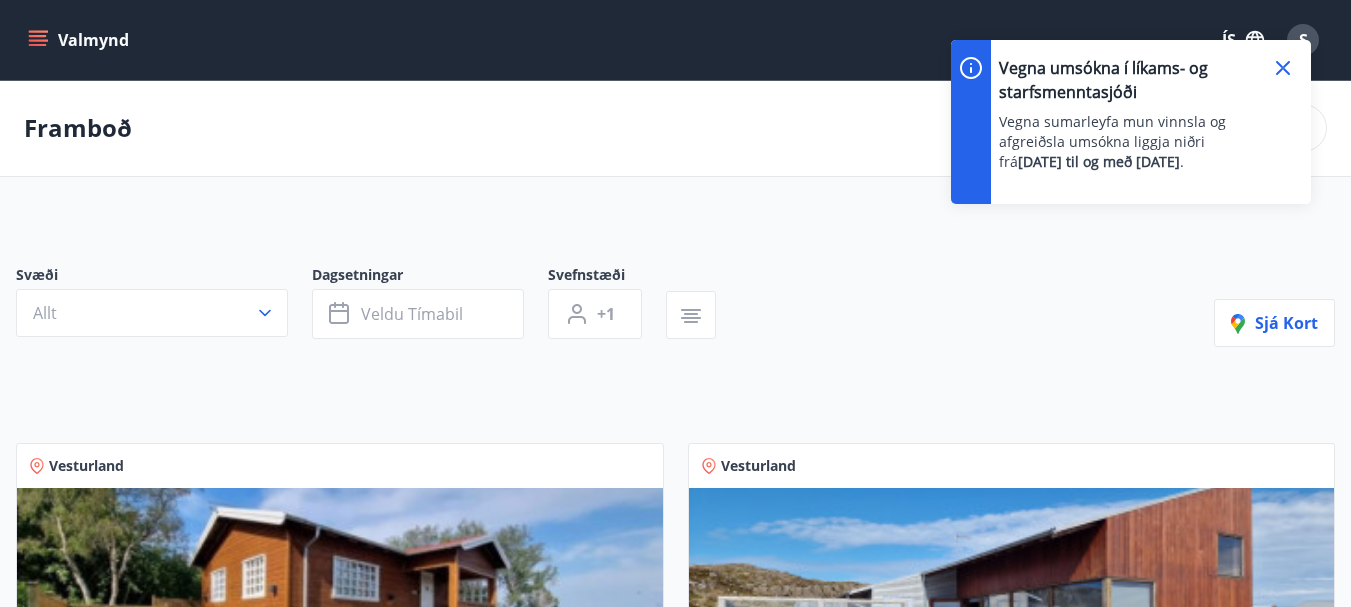 click 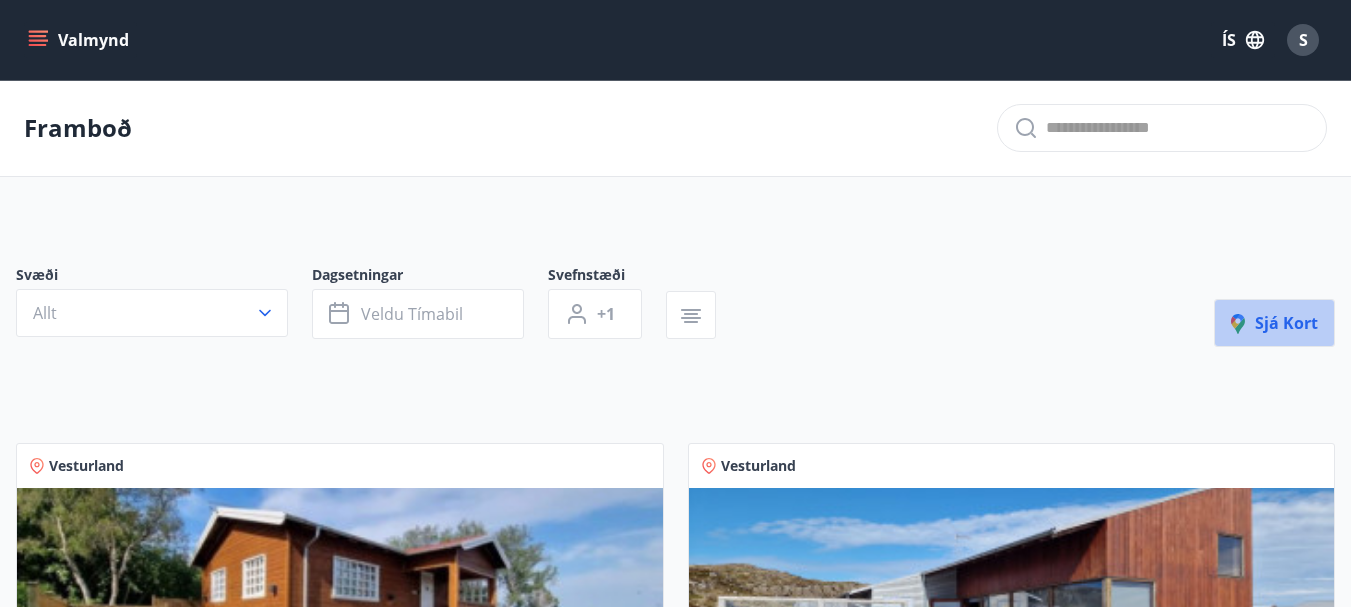 click on "Sjá kort" at bounding box center [1274, 323] 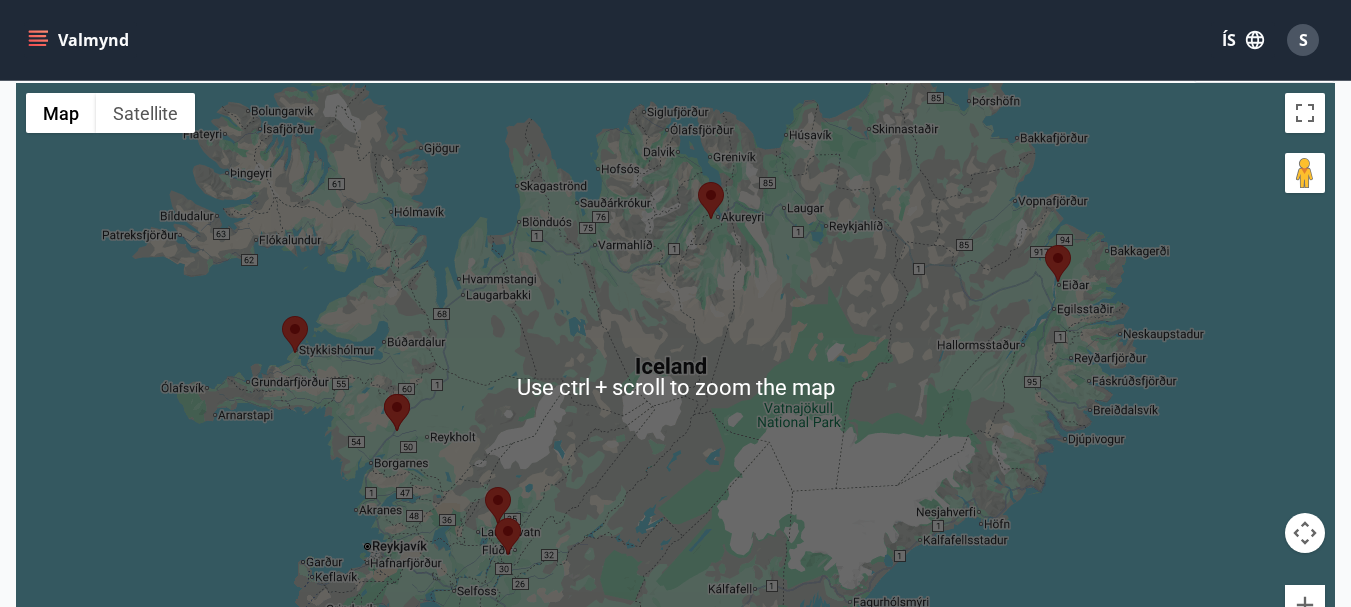 scroll, scrollTop: 0, scrollLeft: 0, axis: both 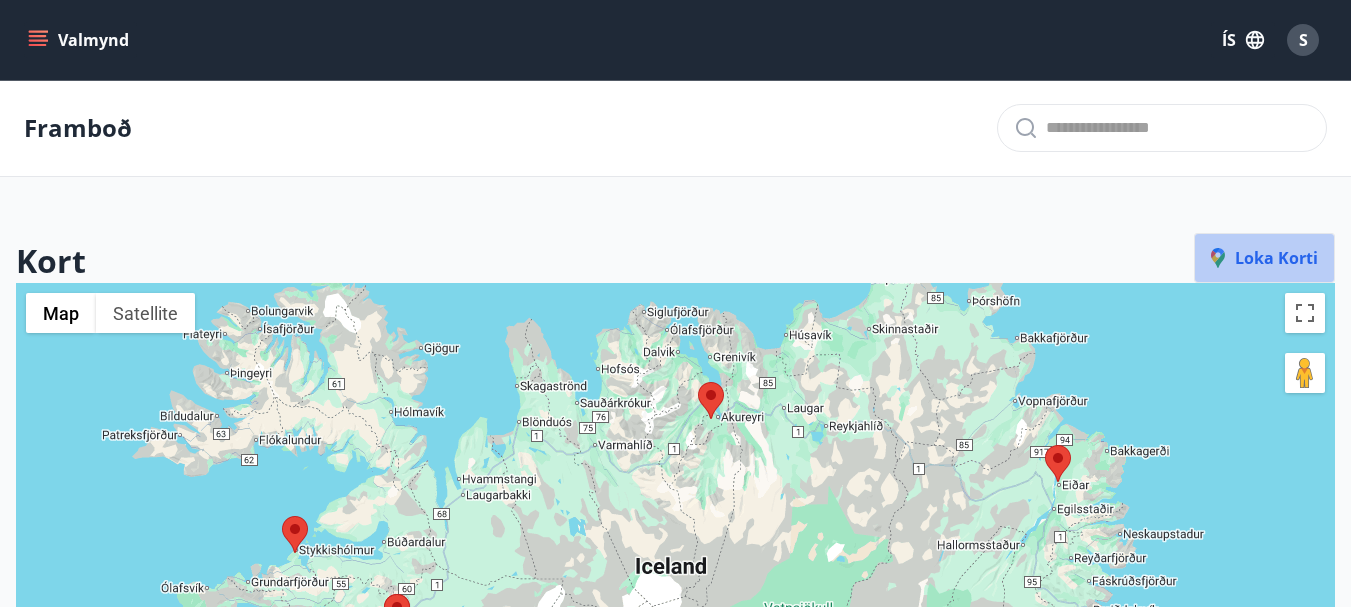 click on "Loka korti" at bounding box center [1264, 258] 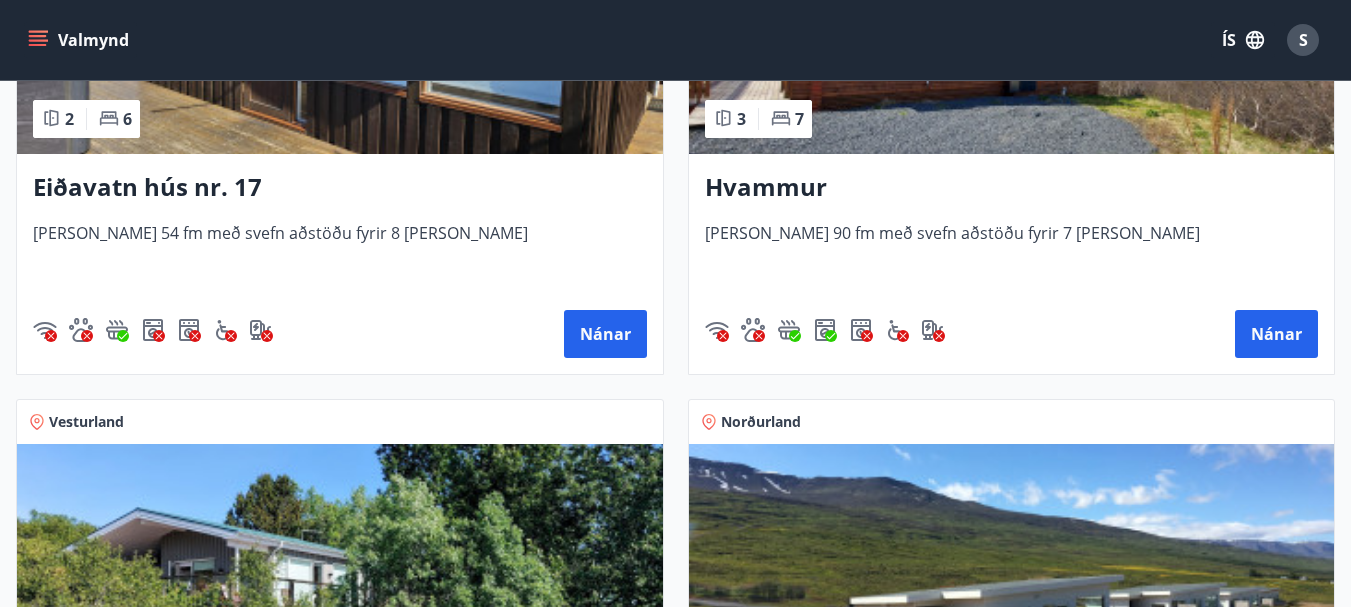 scroll, scrollTop: 1200, scrollLeft: 0, axis: vertical 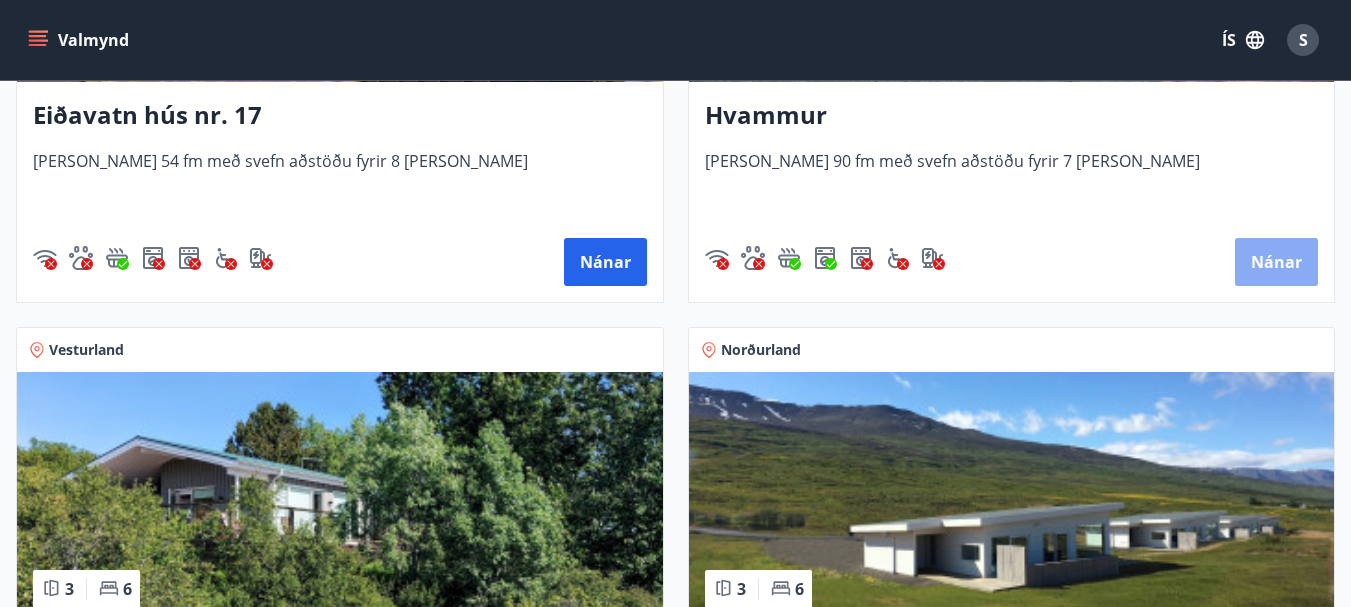 click on "Nánar" at bounding box center (1276, 262) 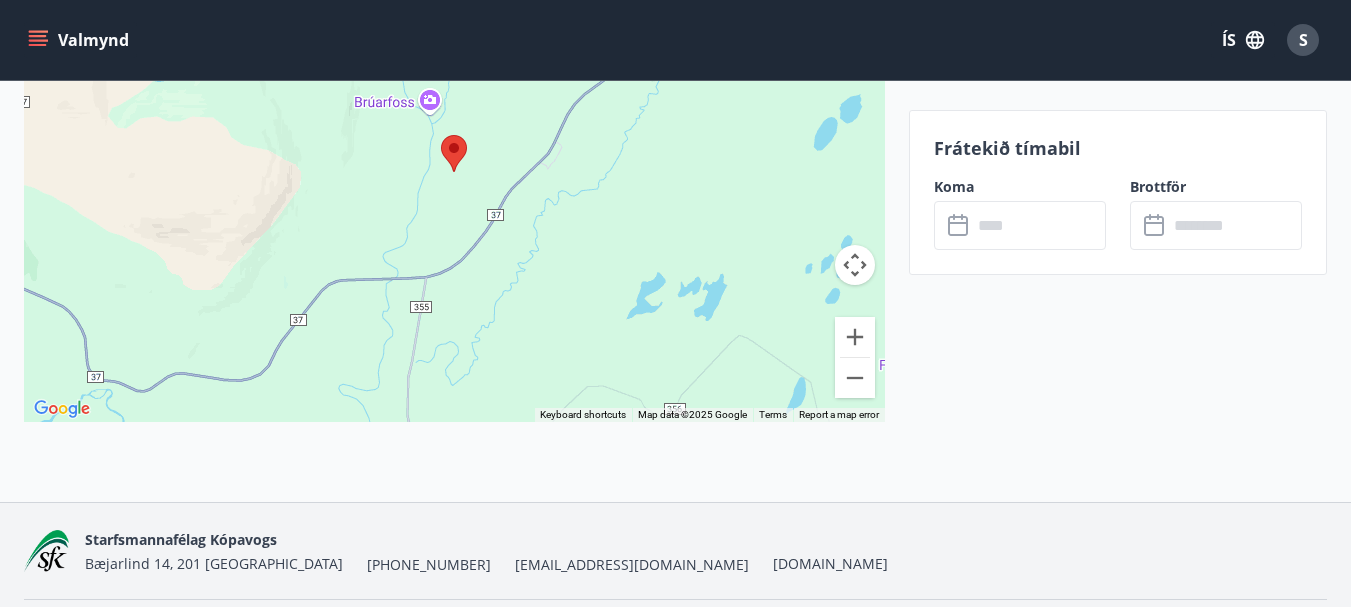 scroll, scrollTop: 4098, scrollLeft: 0, axis: vertical 